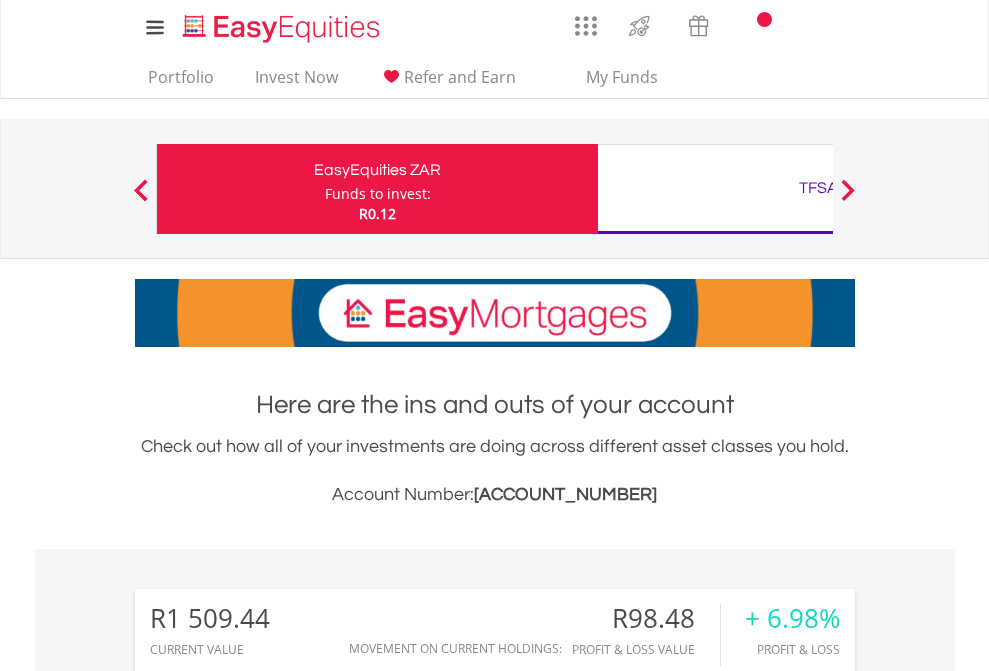 scroll, scrollTop: 0, scrollLeft: 0, axis: both 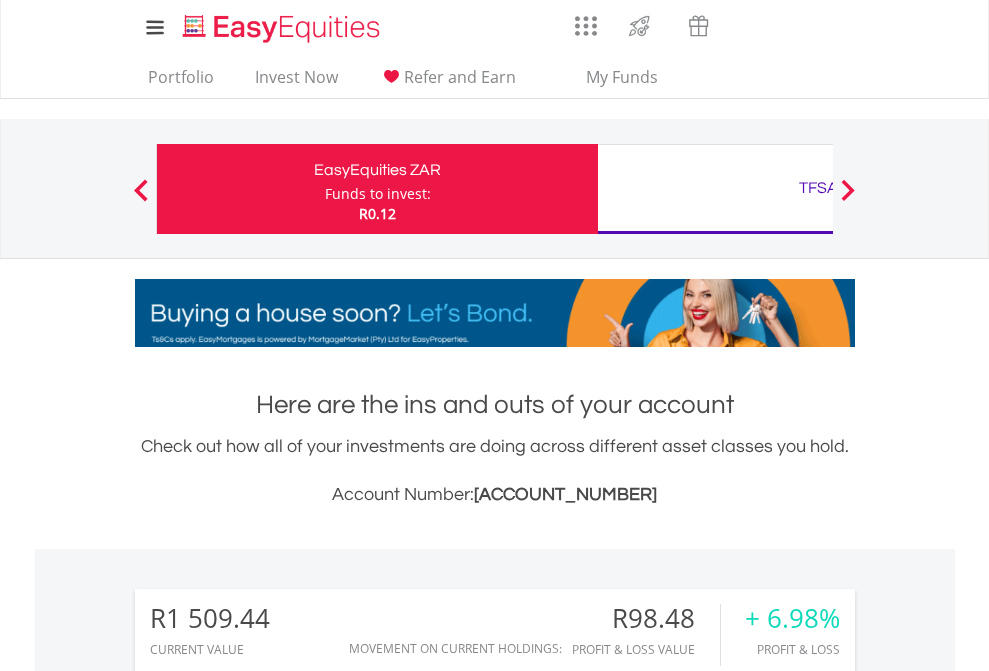click on "Funds to invest:" at bounding box center (378, 194) 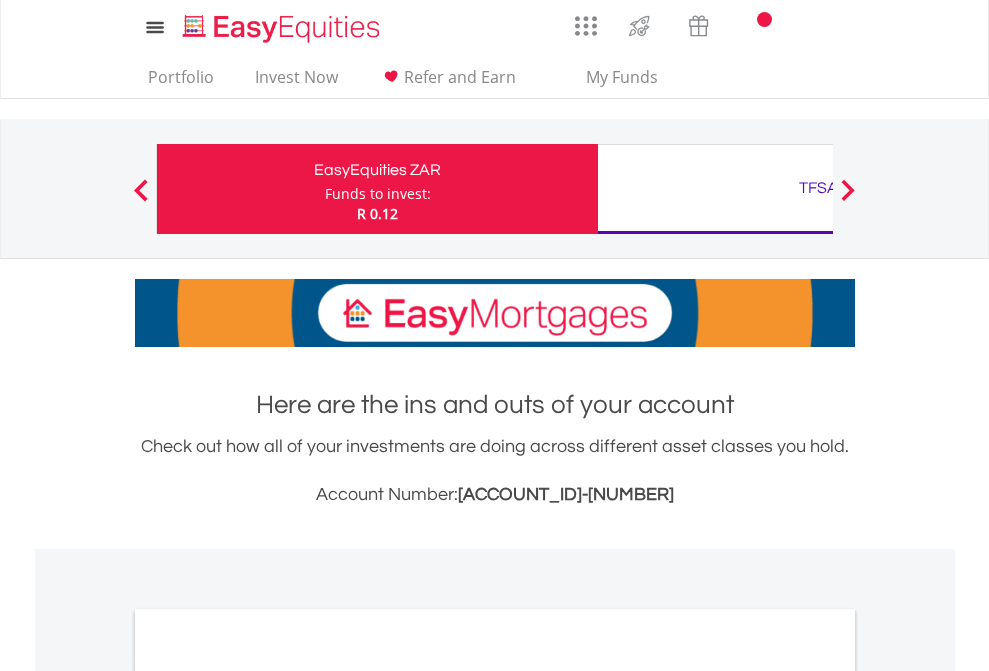scroll, scrollTop: 0, scrollLeft: 0, axis: both 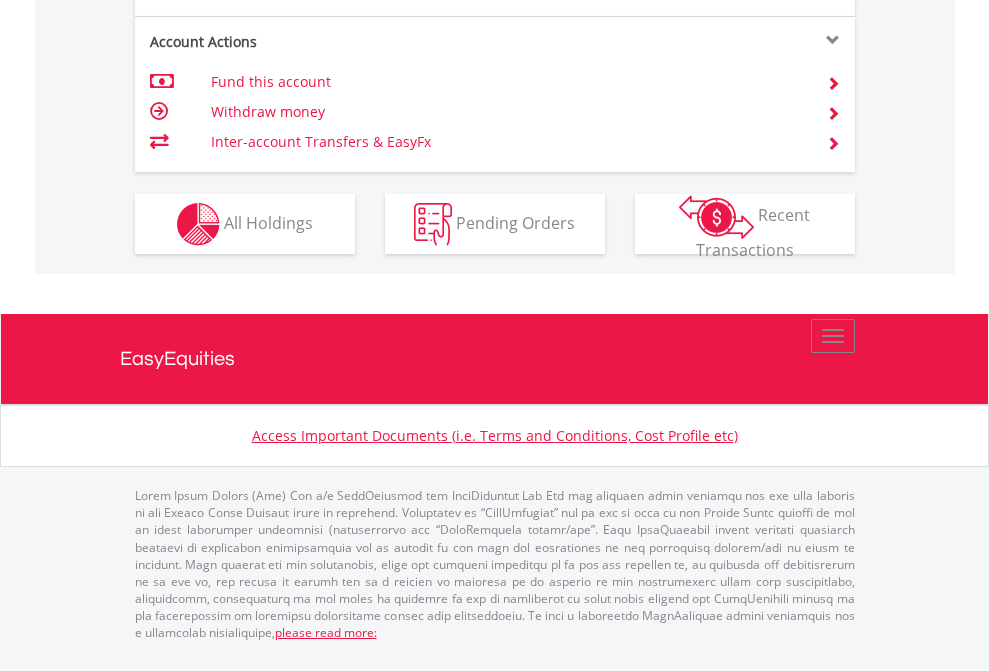 click on "Investment types" at bounding box center (706, -337) 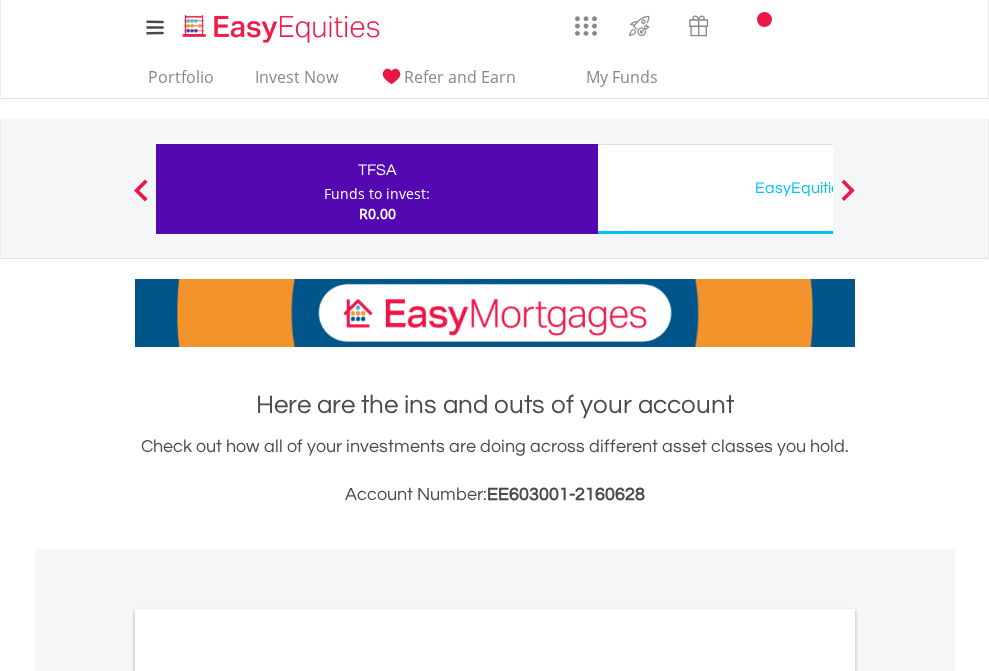 scroll, scrollTop: 0, scrollLeft: 0, axis: both 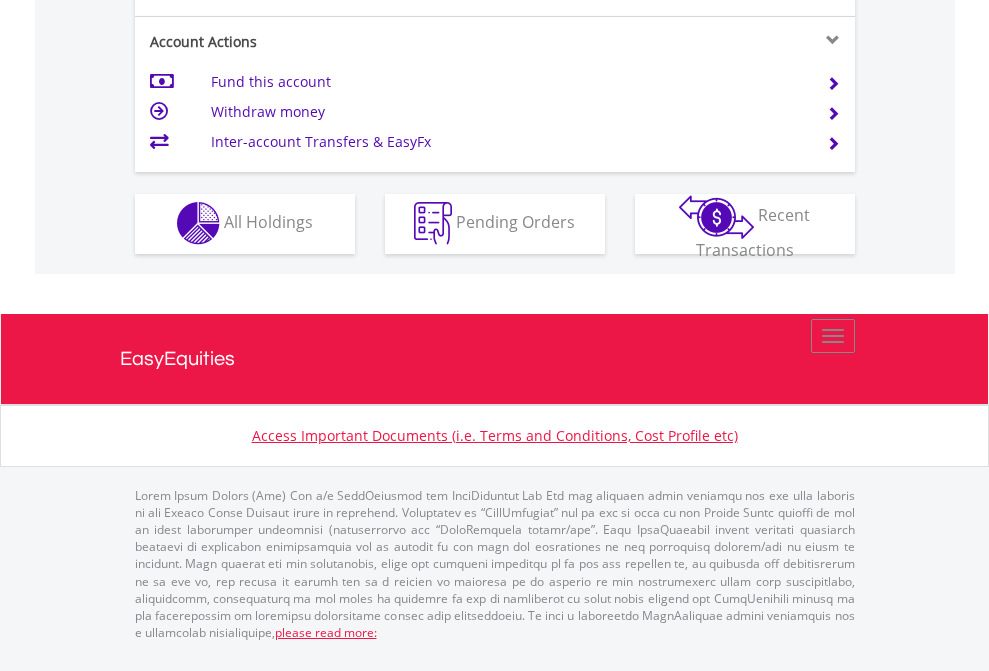 click on "Investment types" at bounding box center (706, -353) 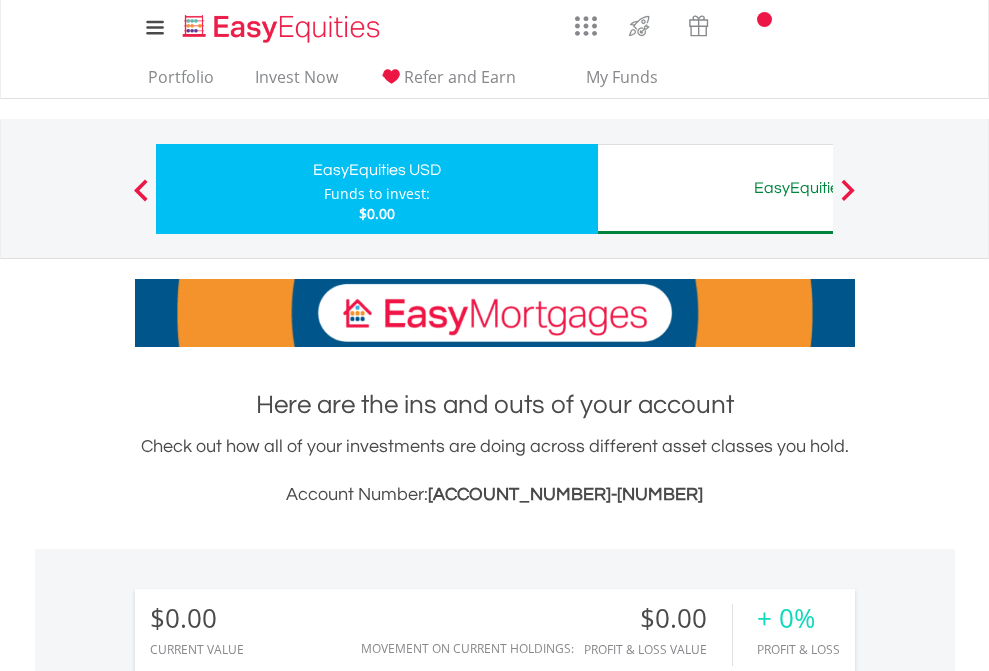 scroll, scrollTop: 0, scrollLeft: 0, axis: both 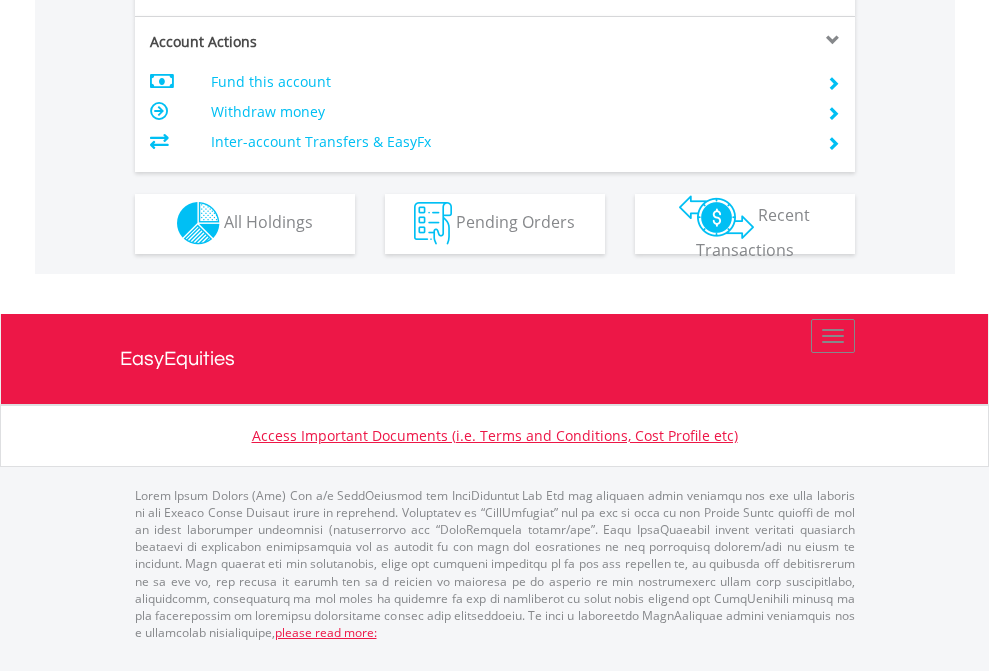 click on "Investment types" at bounding box center [706, -353] 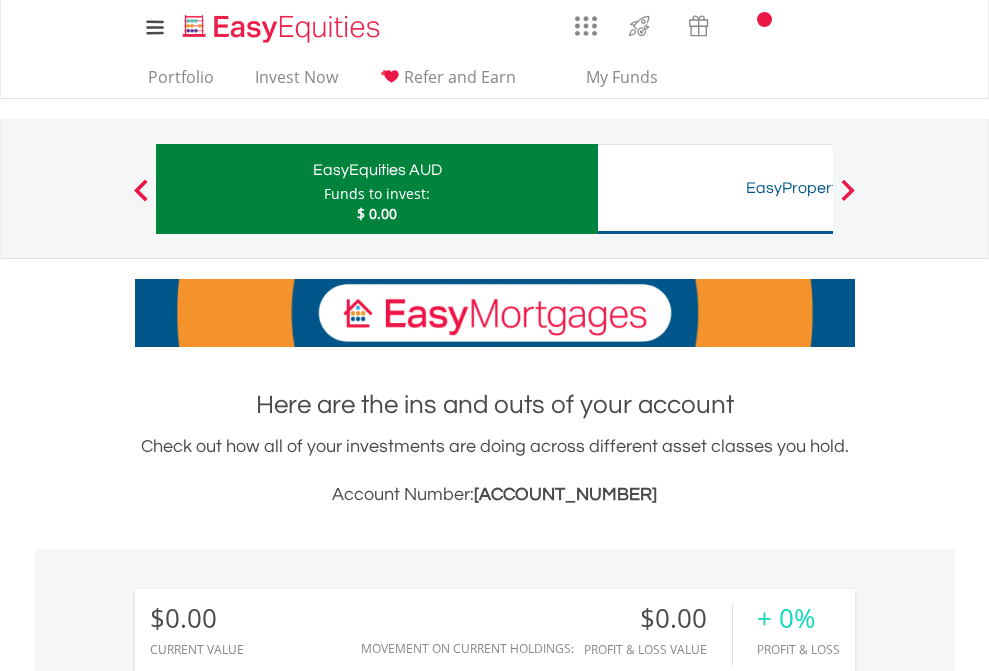 scroll, scrollTop: 0, scrollLeft: 0, axis: both 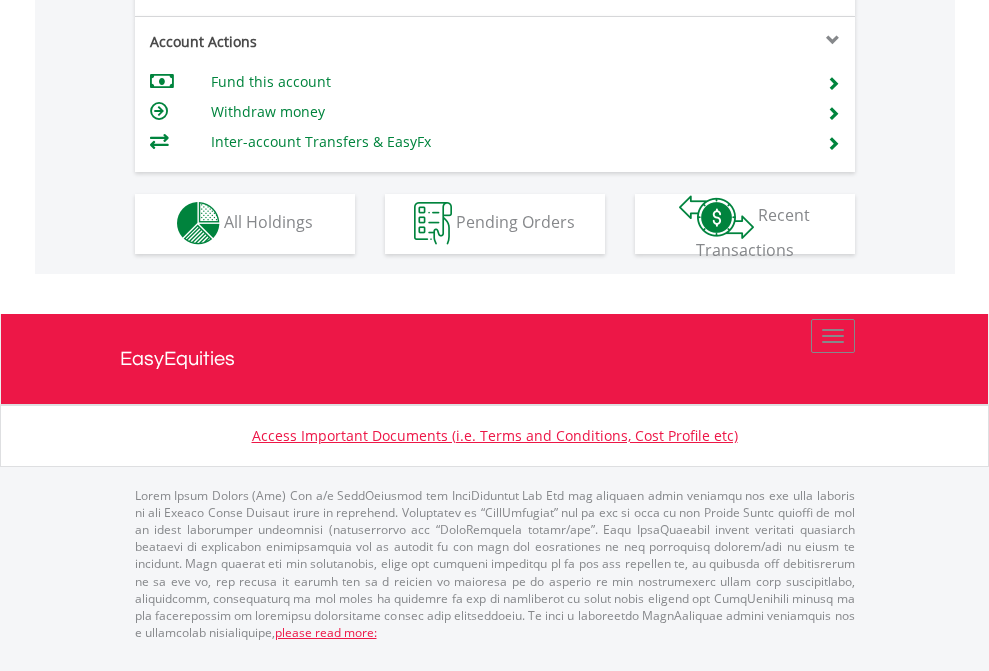 click on "Investment types" at bounding box center [706, -353] 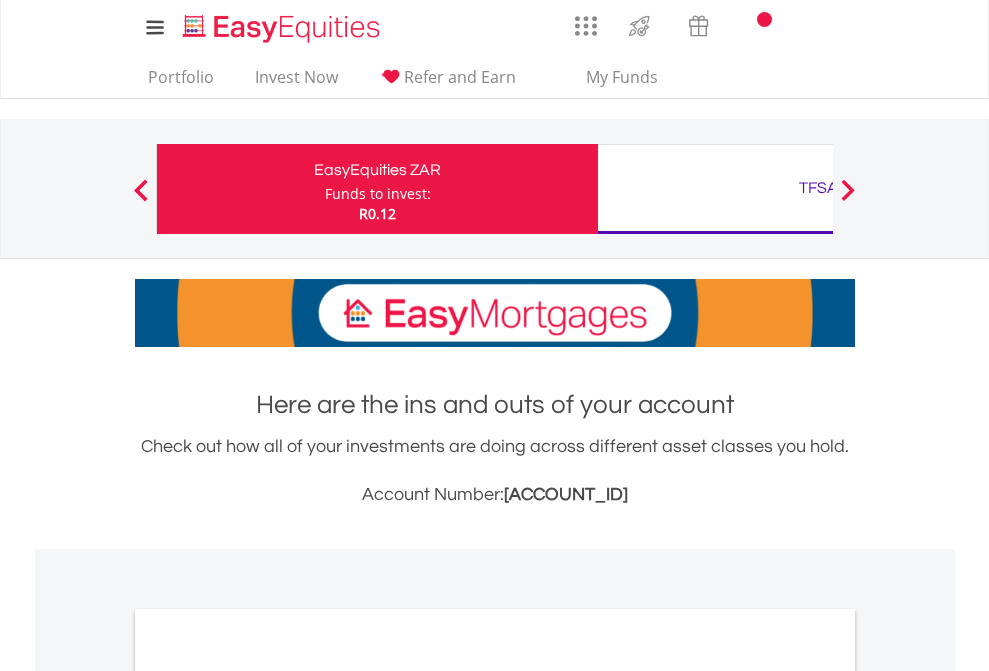 scroll, scrollTop: 1202, scrollLeft: 0, axis: vertical 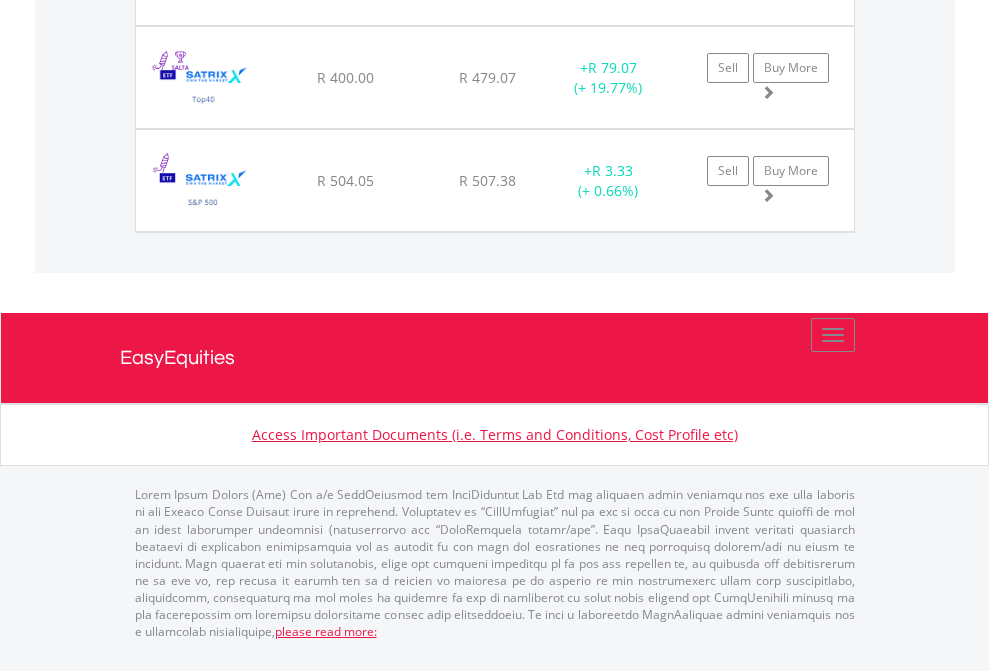 click on "TFSA" at bounding box center (818, -1934) 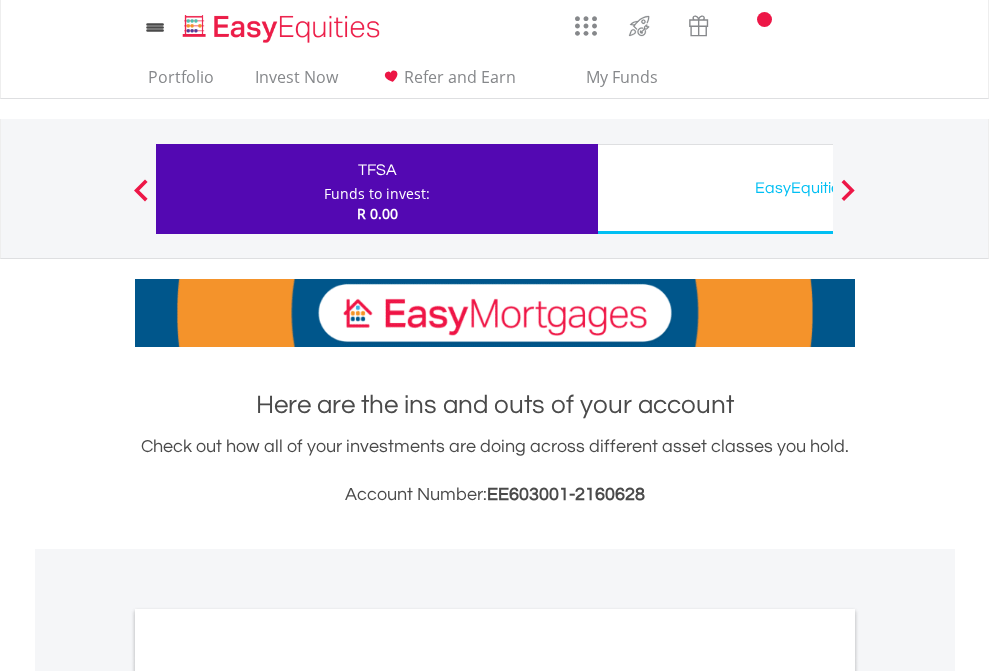 scroll, scrollTop: 0, scrollLeft: 0, axis: both 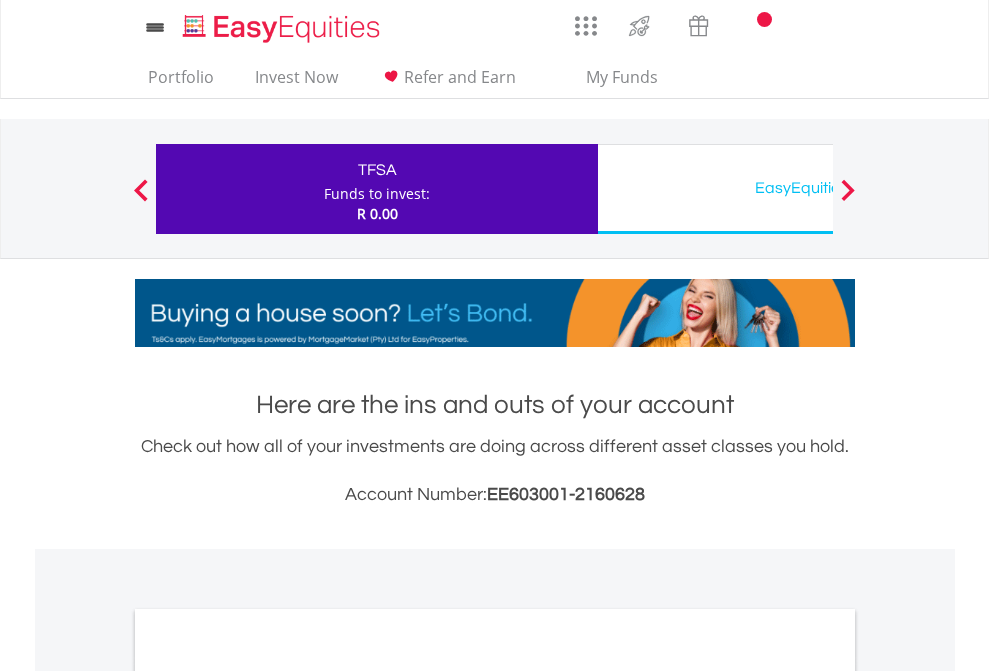click on "All Holdings" at bounding box center [268, 1096] 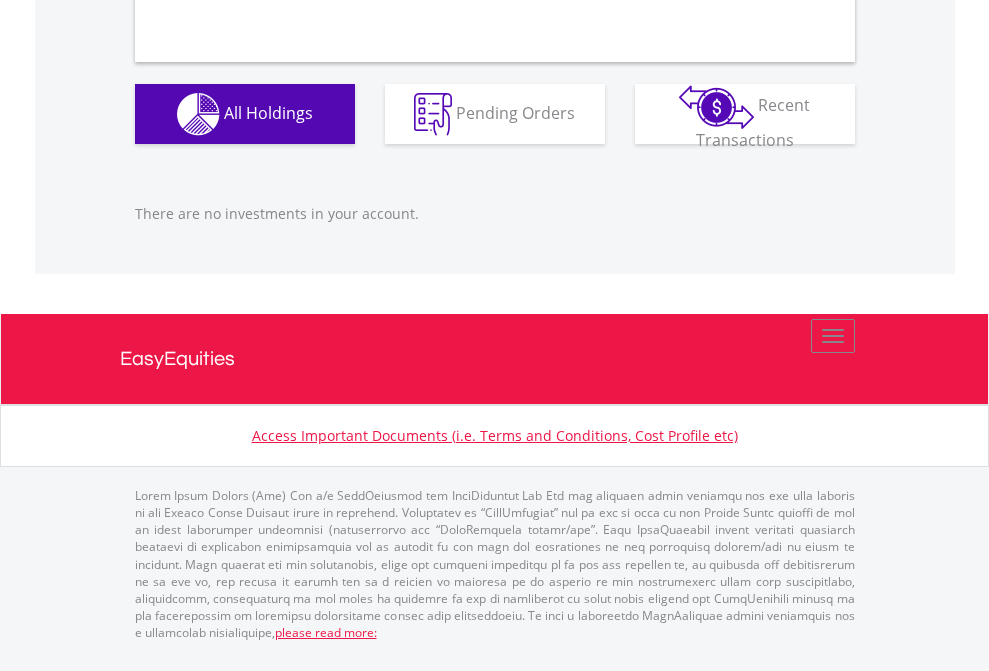 scroll, scrollTop: 1980, scrollLeft: 0, axis: vertical 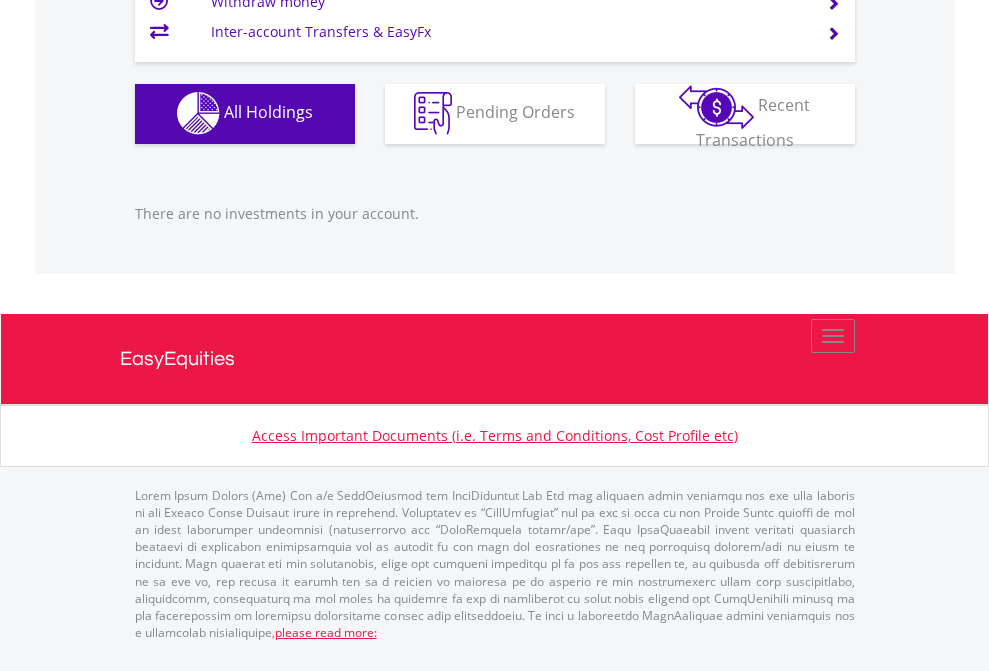 click on "EasyEquities USD" at bounding box center [818, -1142] 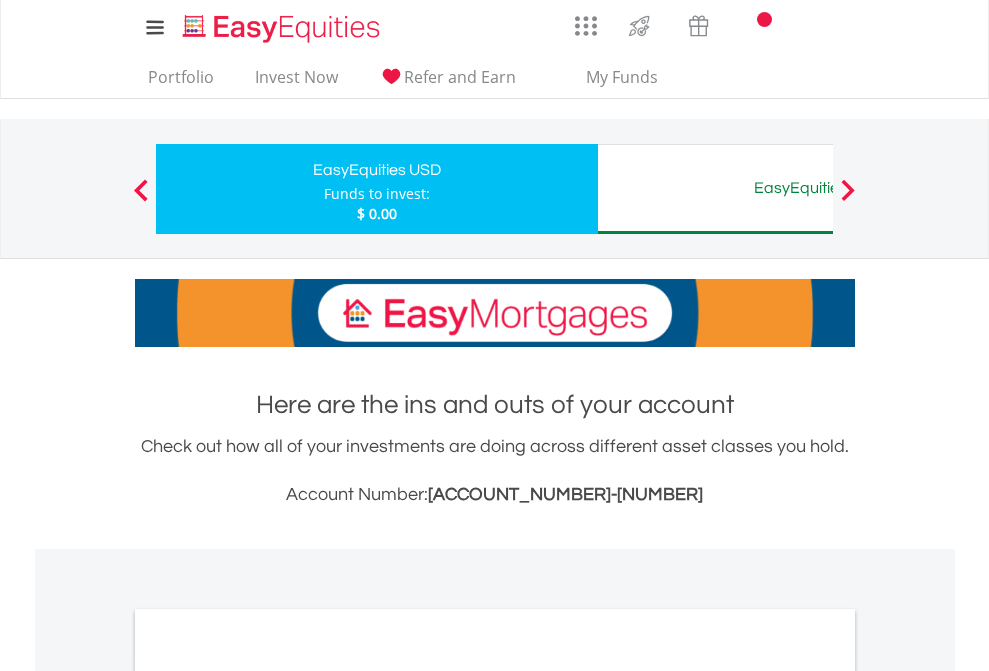 scroll, scrollTop: 0, scrollLeft: 0, axis: both 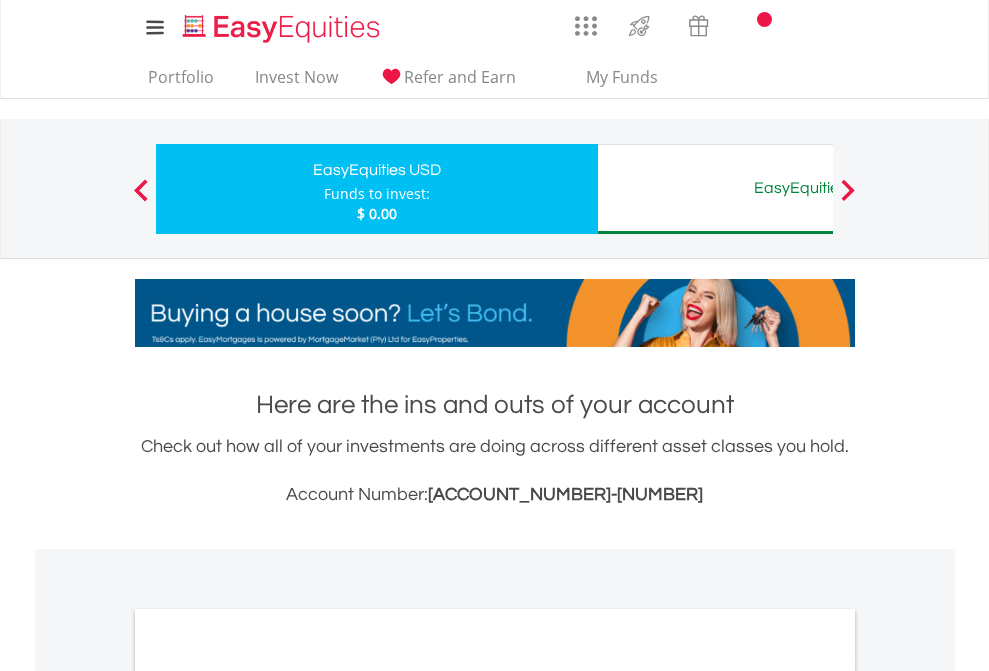 click on "All Holdings" at bounding box center [268, 1096] 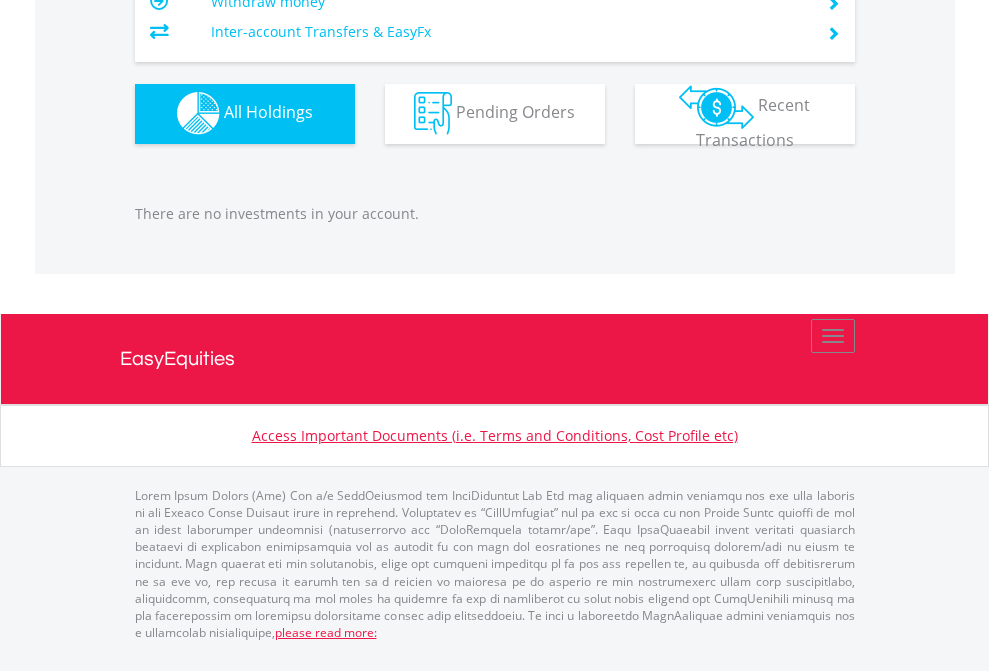 scroll, scrollTop: 1980, scrollLeft: 0, axis: vertical 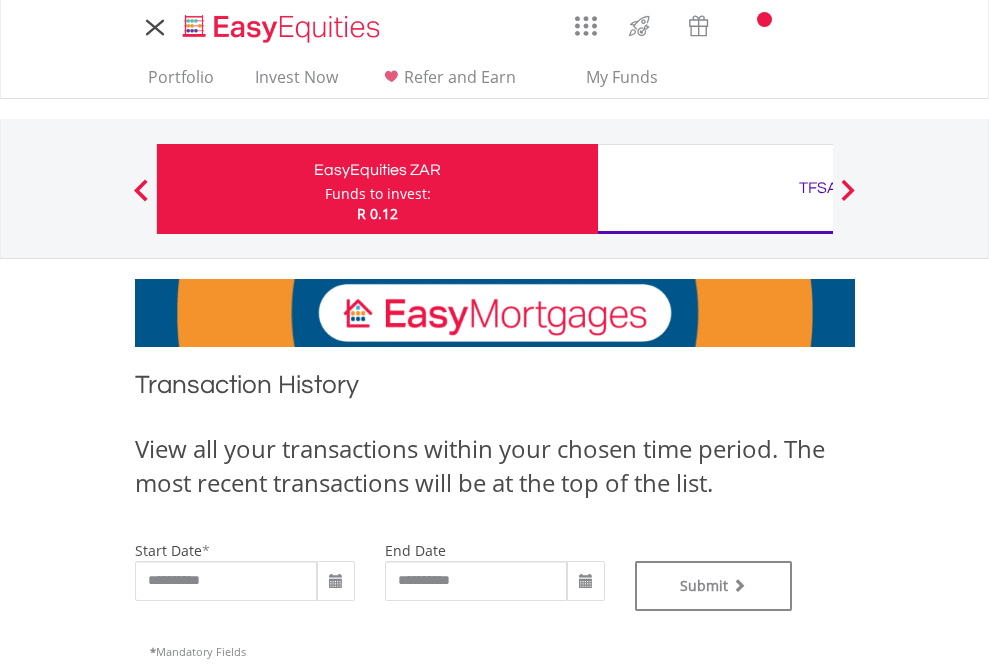 type on "**********" 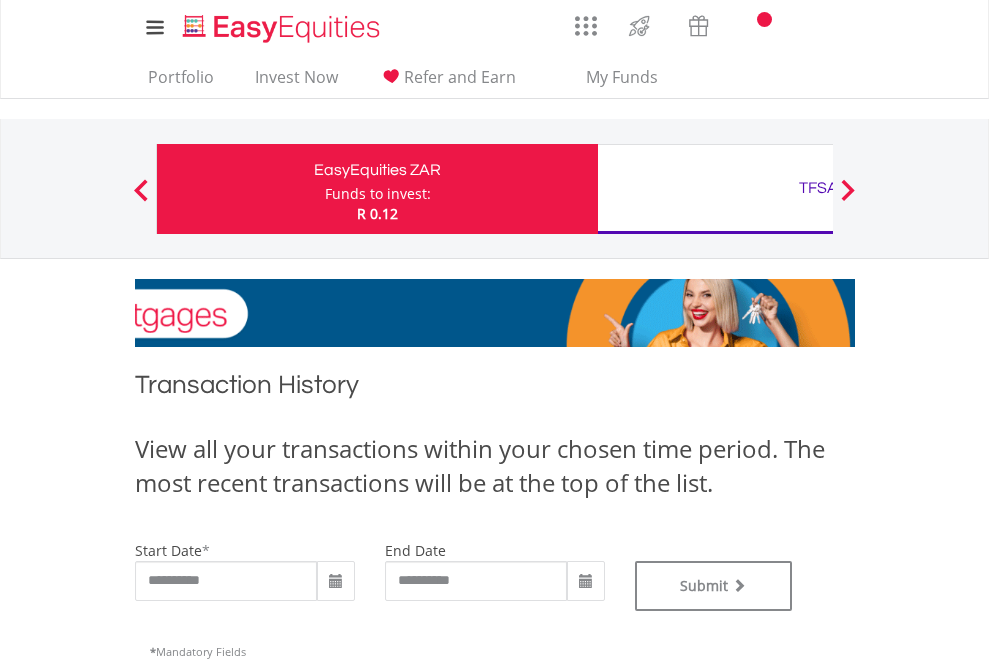 scroll, scrollTop: 811, scrollLeft: 0, axis: vertical 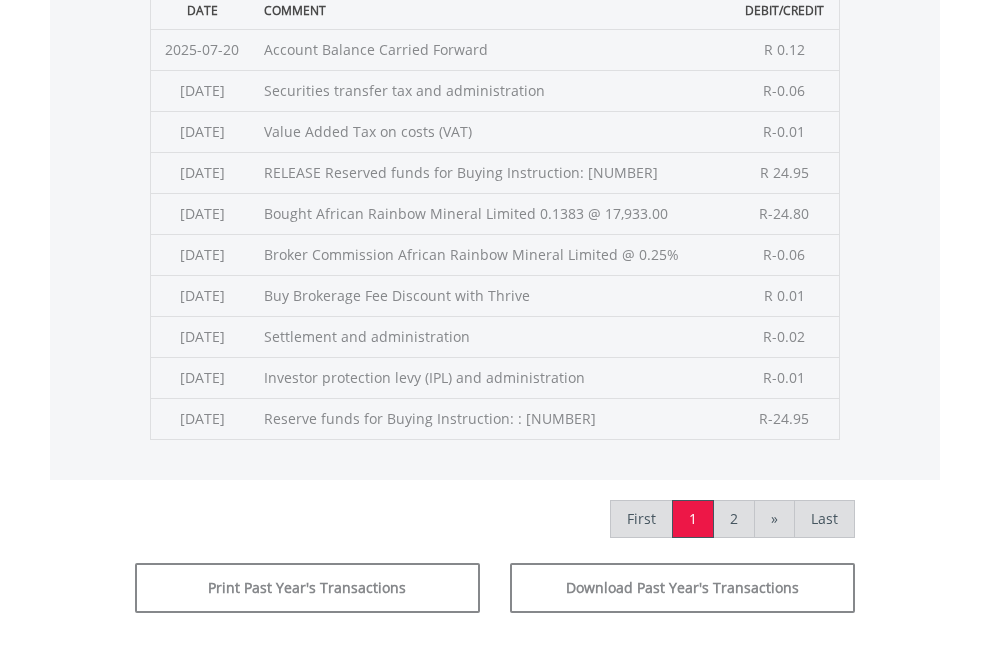 click on "Submit" at bounding box center [714, -225] 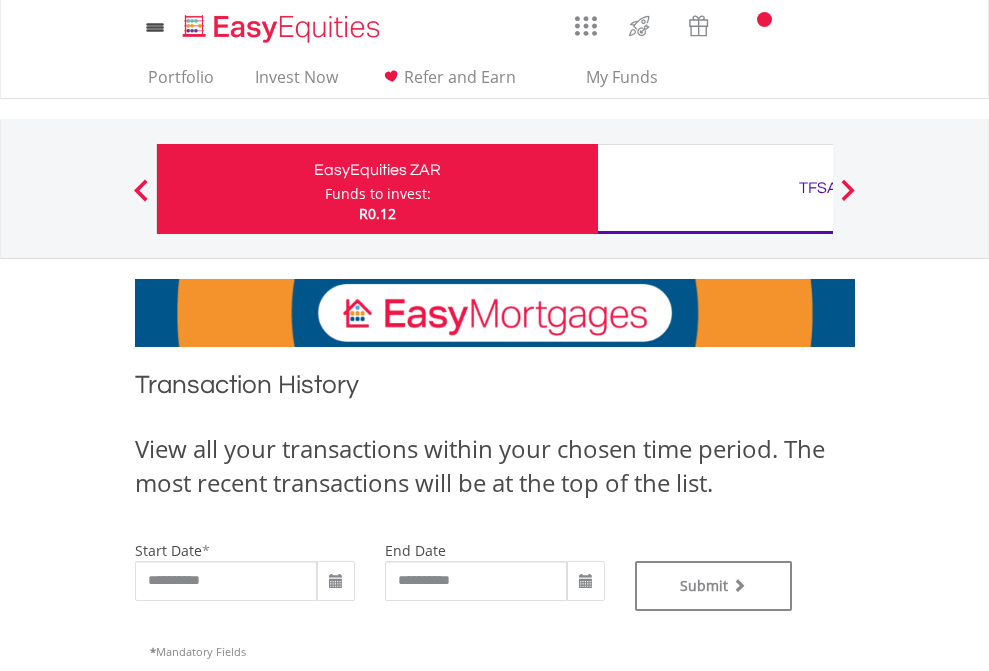 scroll, scrollTop: 0, scrollLeft: 0, axis: both 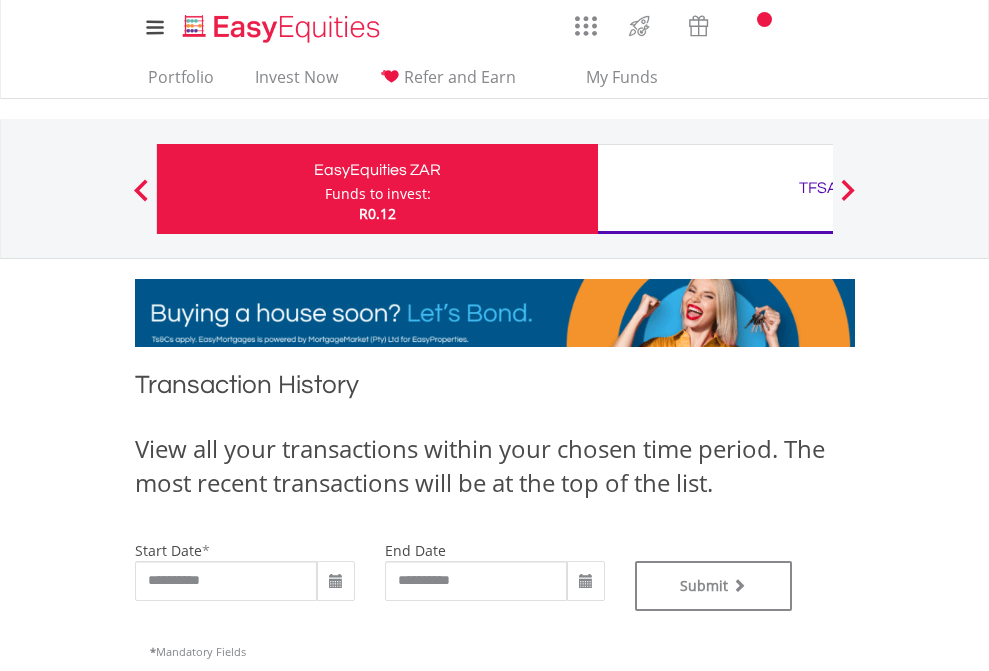 click on "TFSA" at bounding box center (818, 188) 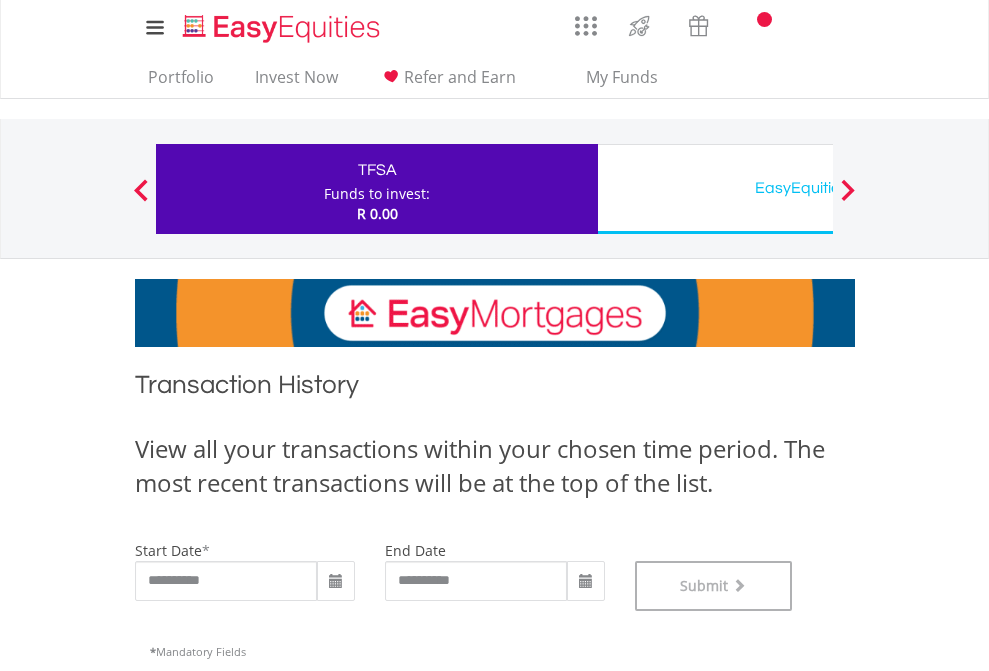 scroll, scrollTop: 811, scrollLeft: 0, axis: vertical 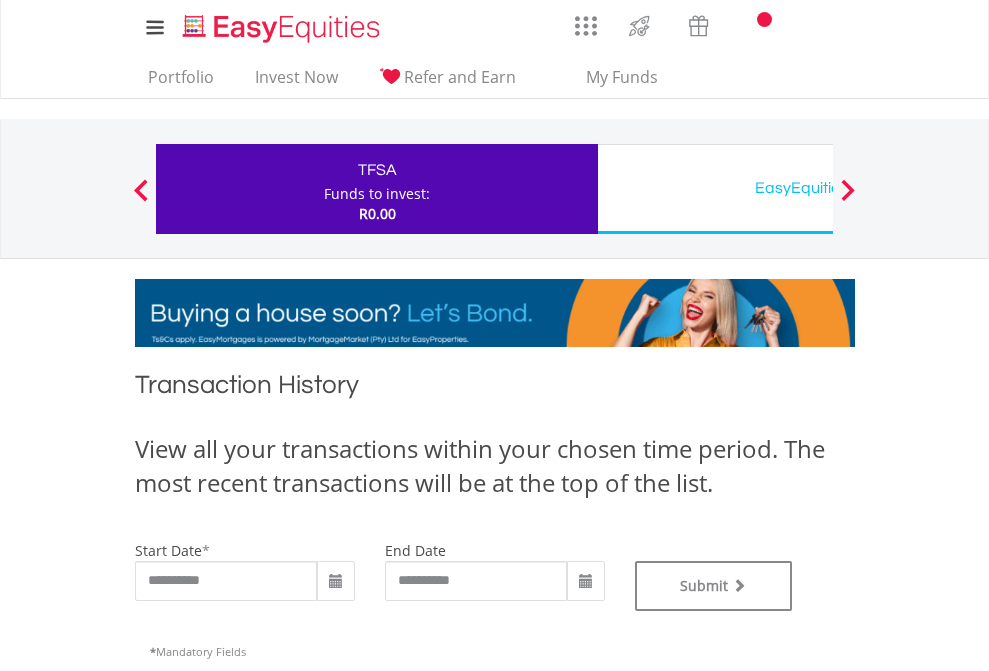 click on "EasyEquities USD" at bounding box center (818, 188) 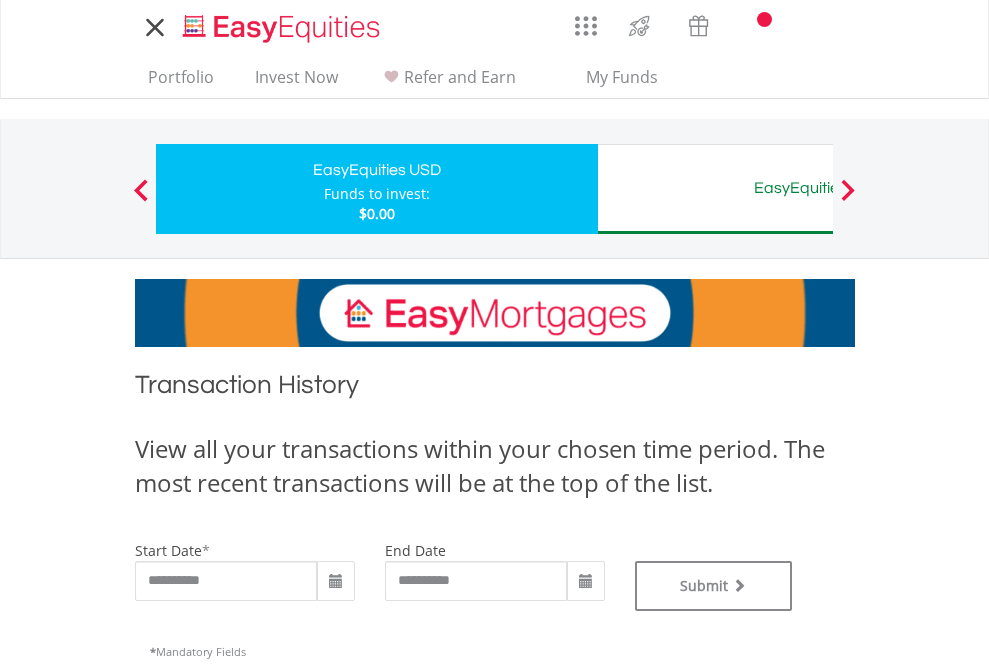 scroll, scrollTop: 0, scrollLeft: 0, axis: both 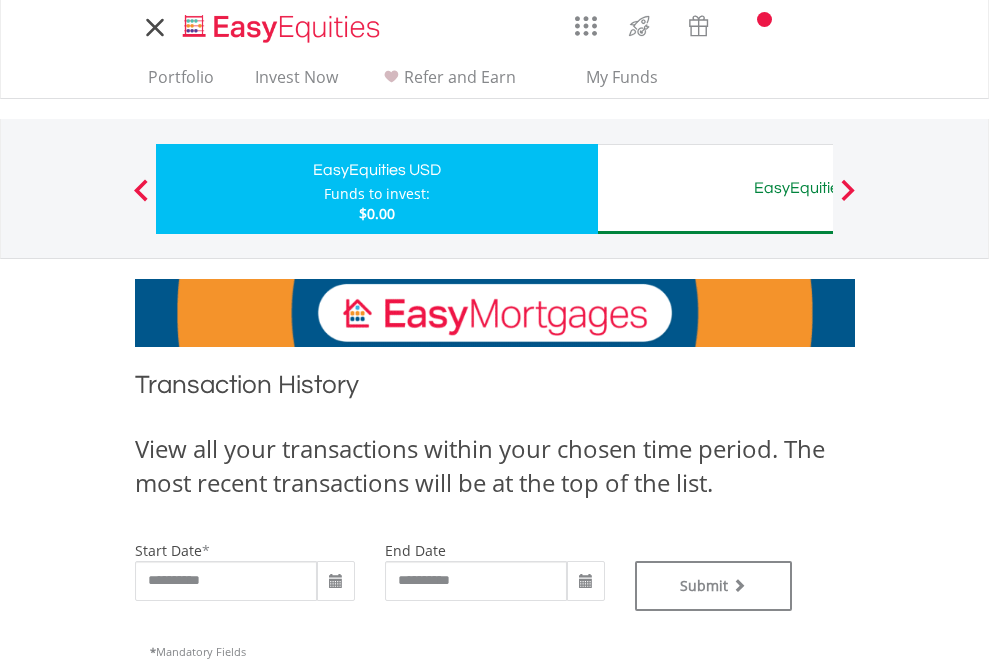 type on "**********" 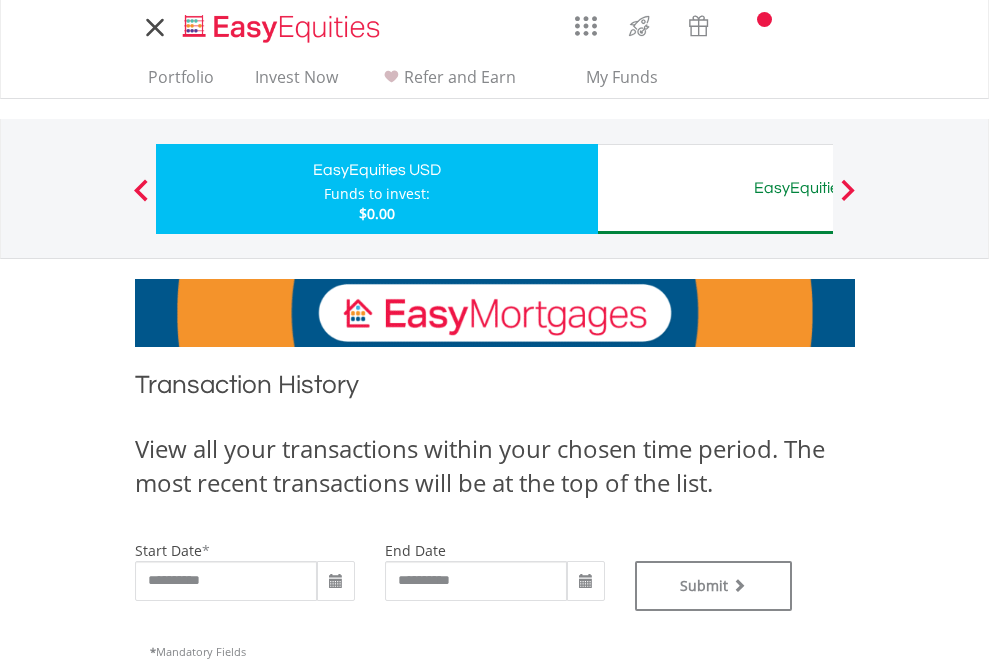 type on "**********" 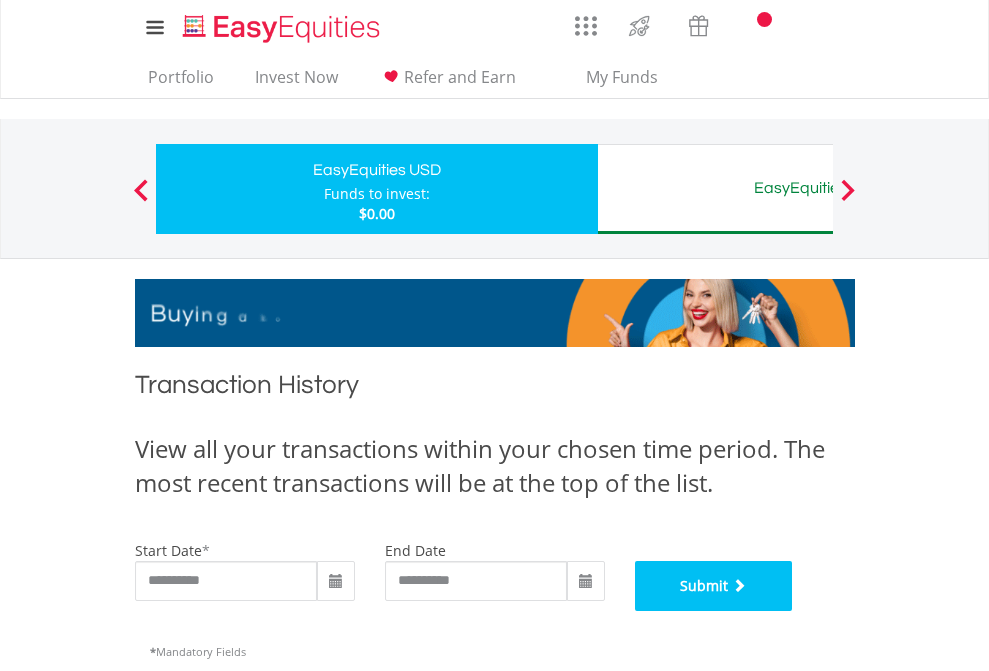 click on "Submit" at bounding box center [714, 586] 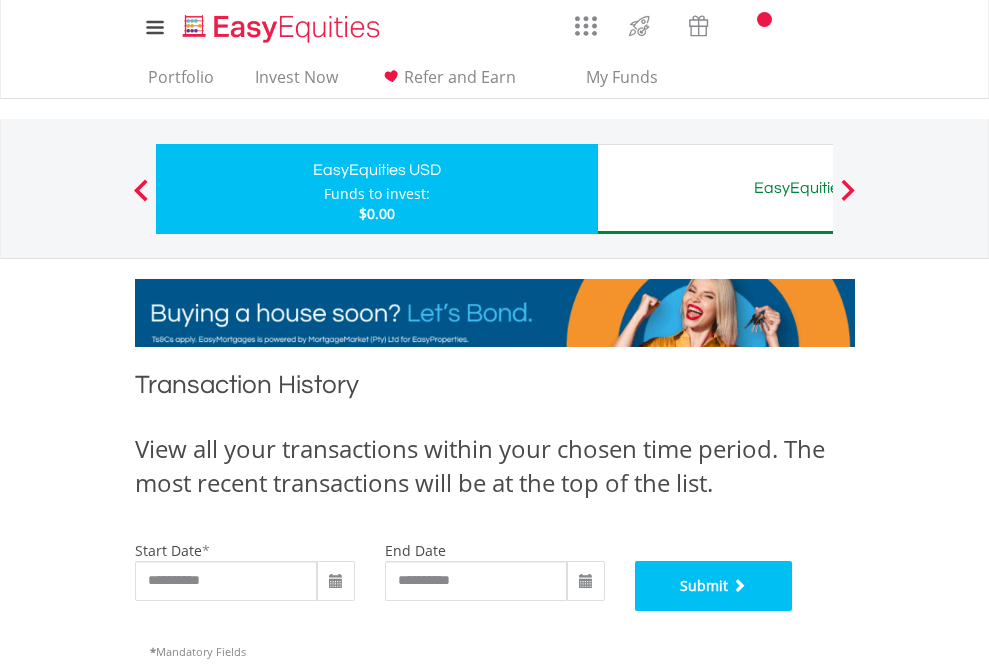 scroll, scrollTop: 811, scrollLeft: 0, axis: vertical 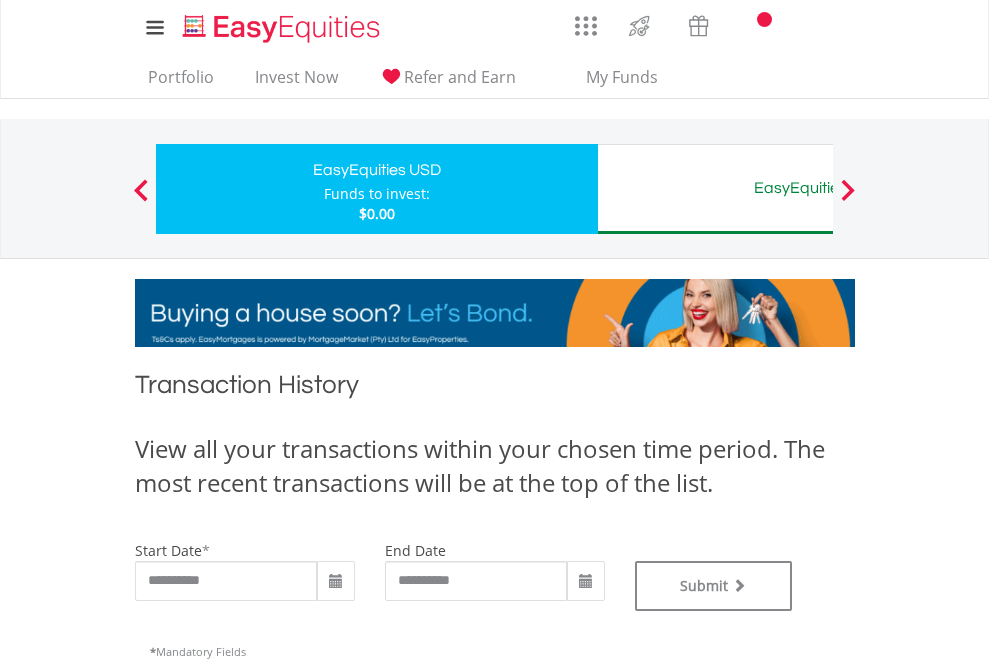 click on "EasyEquities AUD" at bounding box center (818, 188) 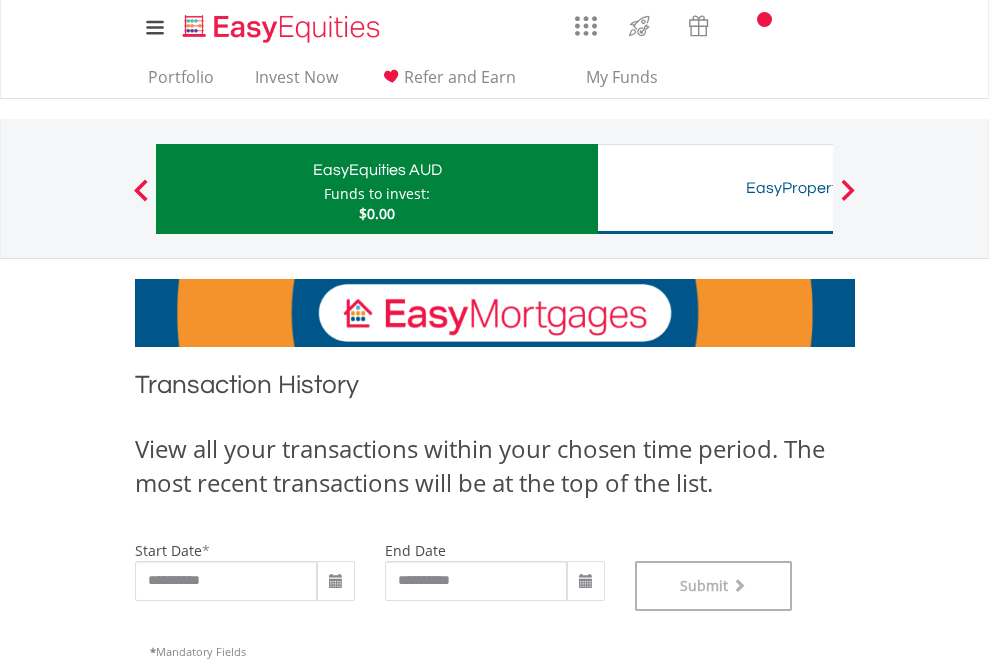 scroll, scrollTop: 811, scrollLeft: 0, axis: vertical 